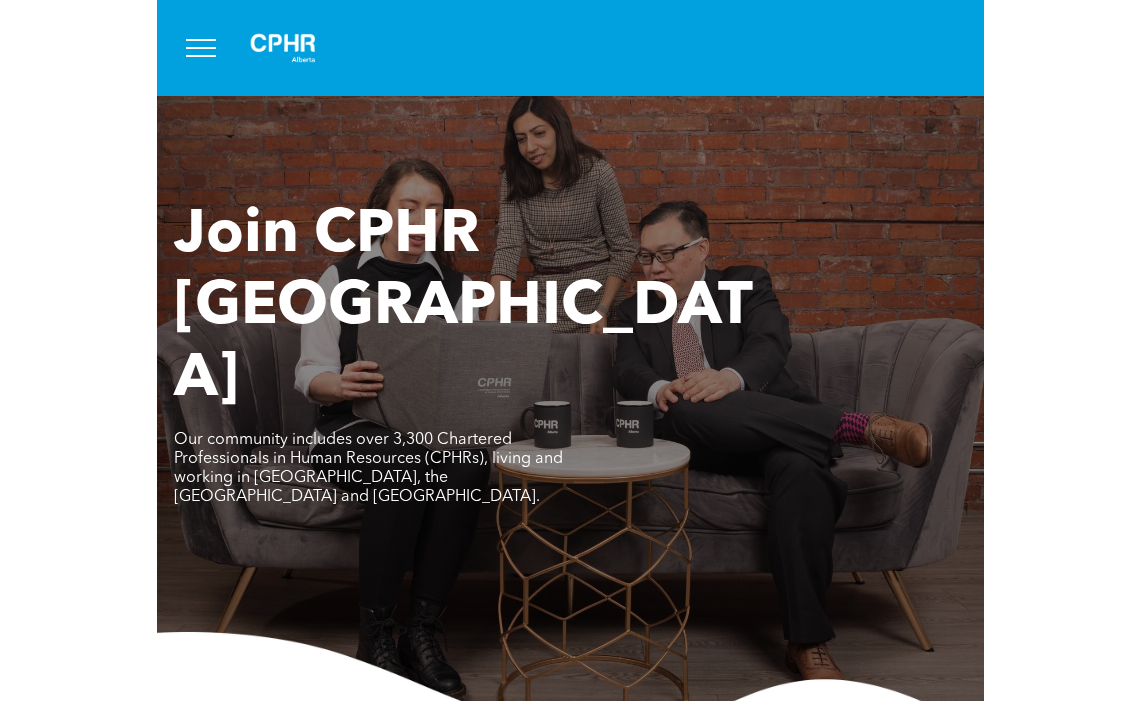 scroll, scrollTop: 0, scrollLeft: 0, axis: both 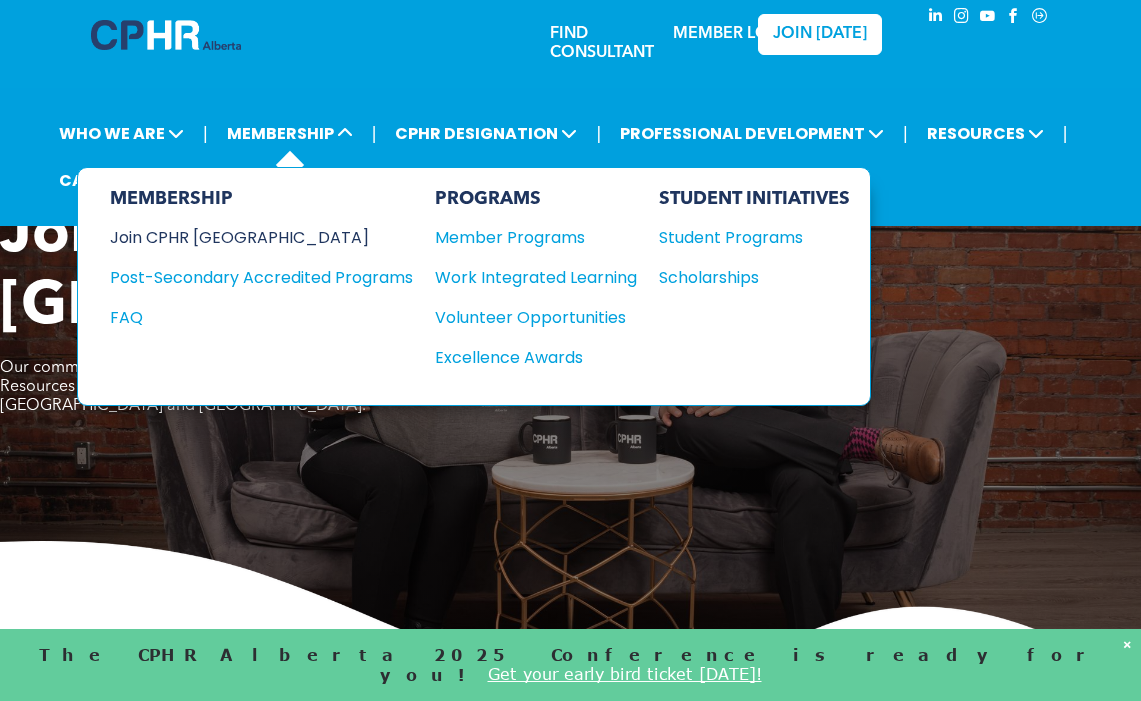 click on "Join CPHR [GEOGRAPHIC_DATA]" at bounding box center (246, 237) 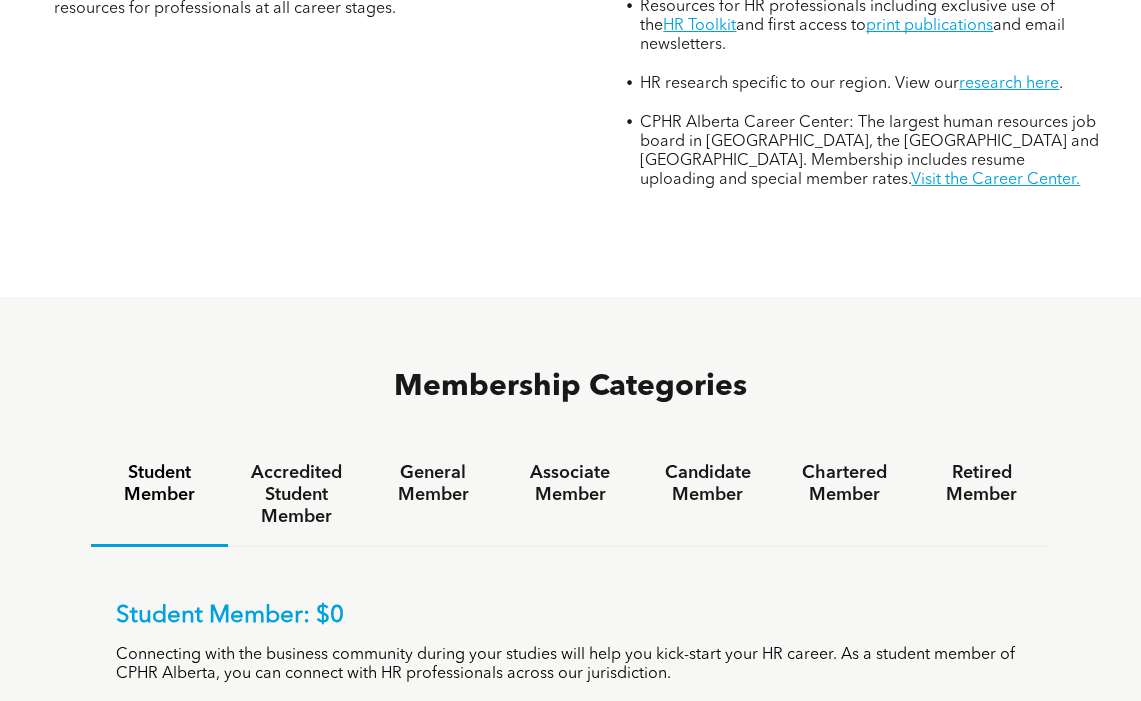 scroll, scrollTop: 958, scrollLeft: 0, axis: vertical 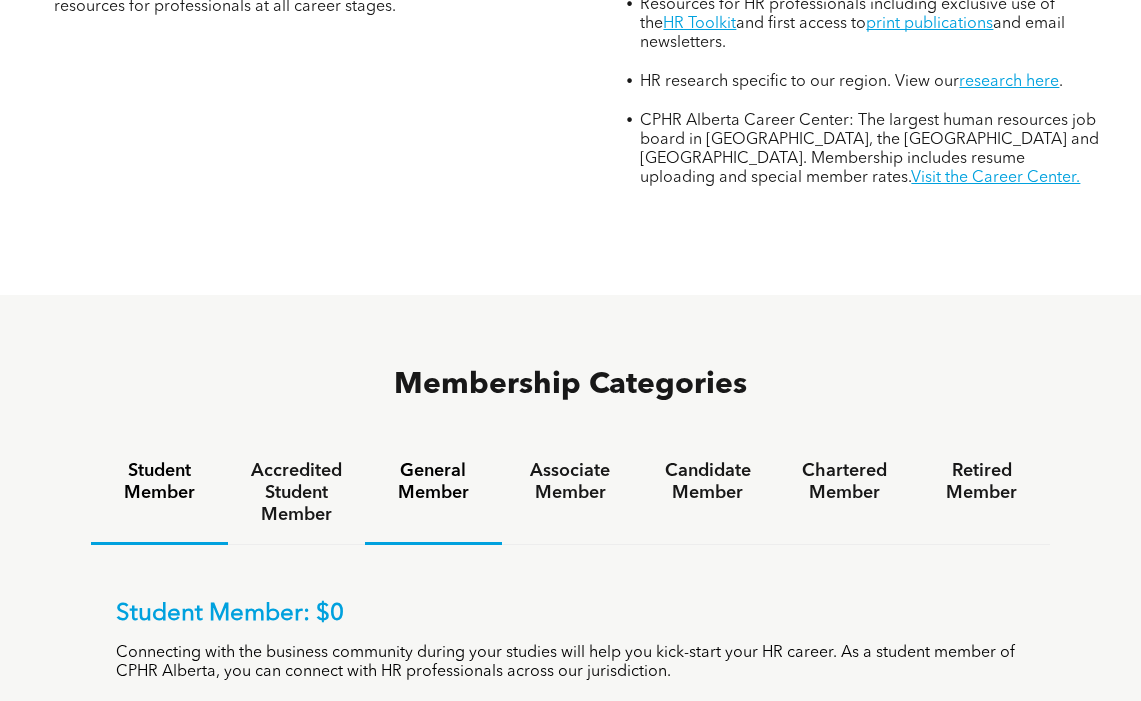 click on "General Member" at bounding box center (433, 482) 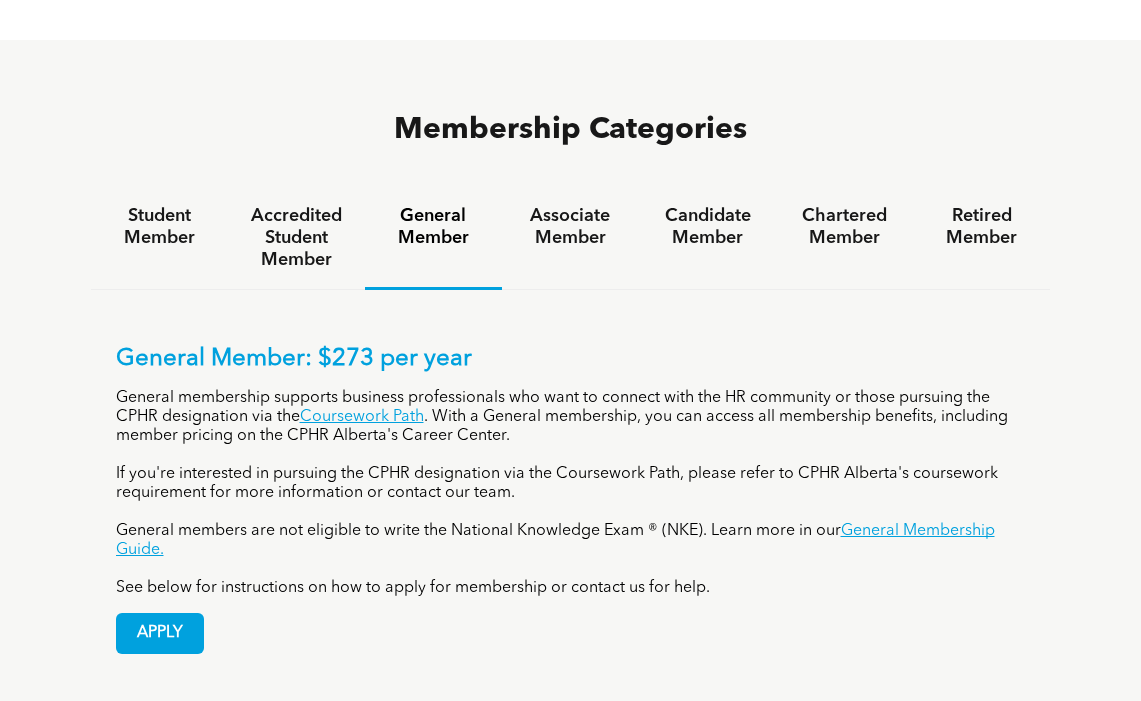 scroll, scrollTop: 1216, scrollLeft: 0, axis: vertical 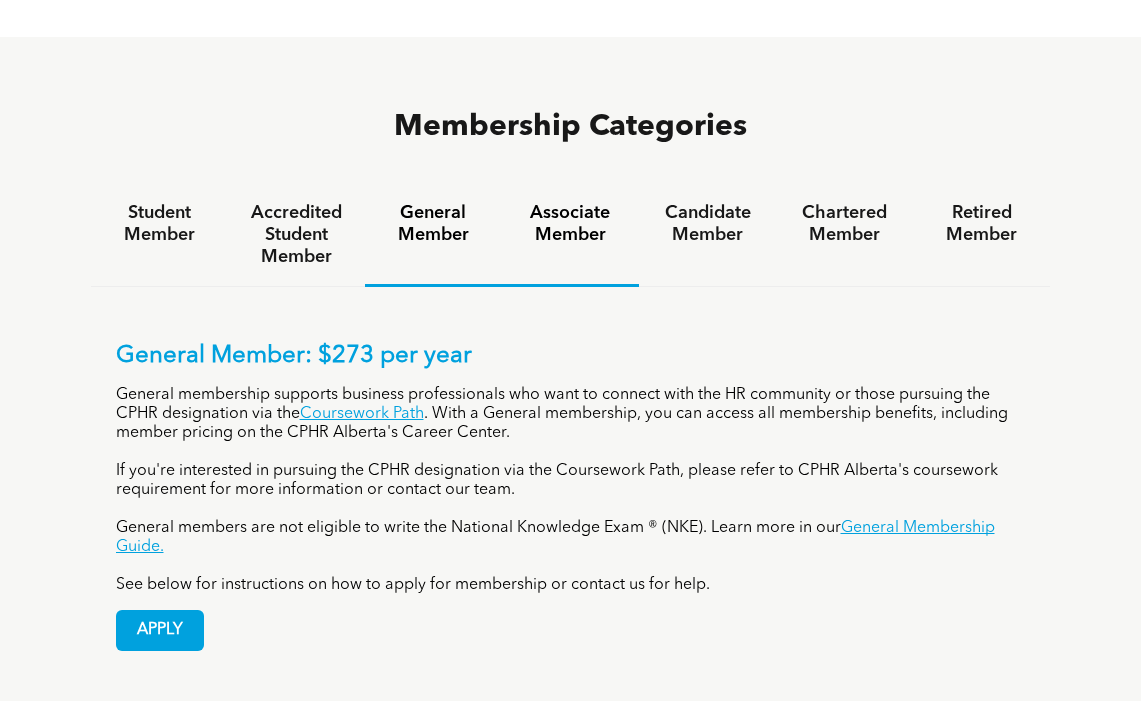click on "Associate Member" at bounding box center [570, 224] 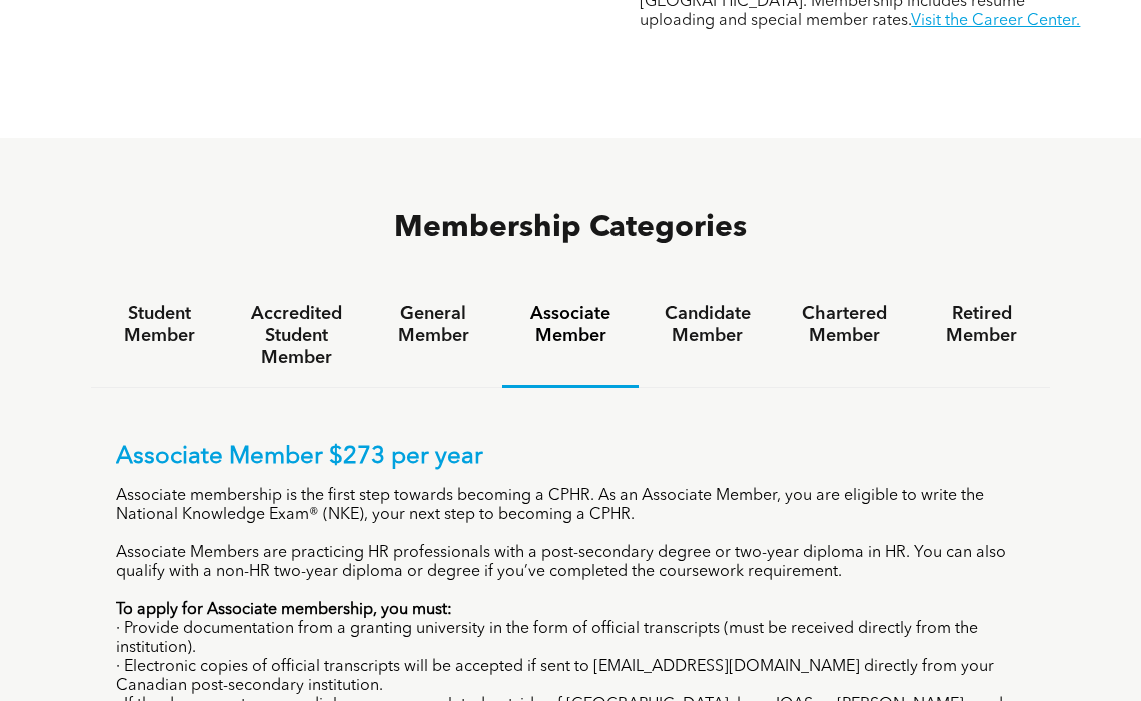 scroll, scrollTop: 1067, scrollLeft: 0, axis: vertical 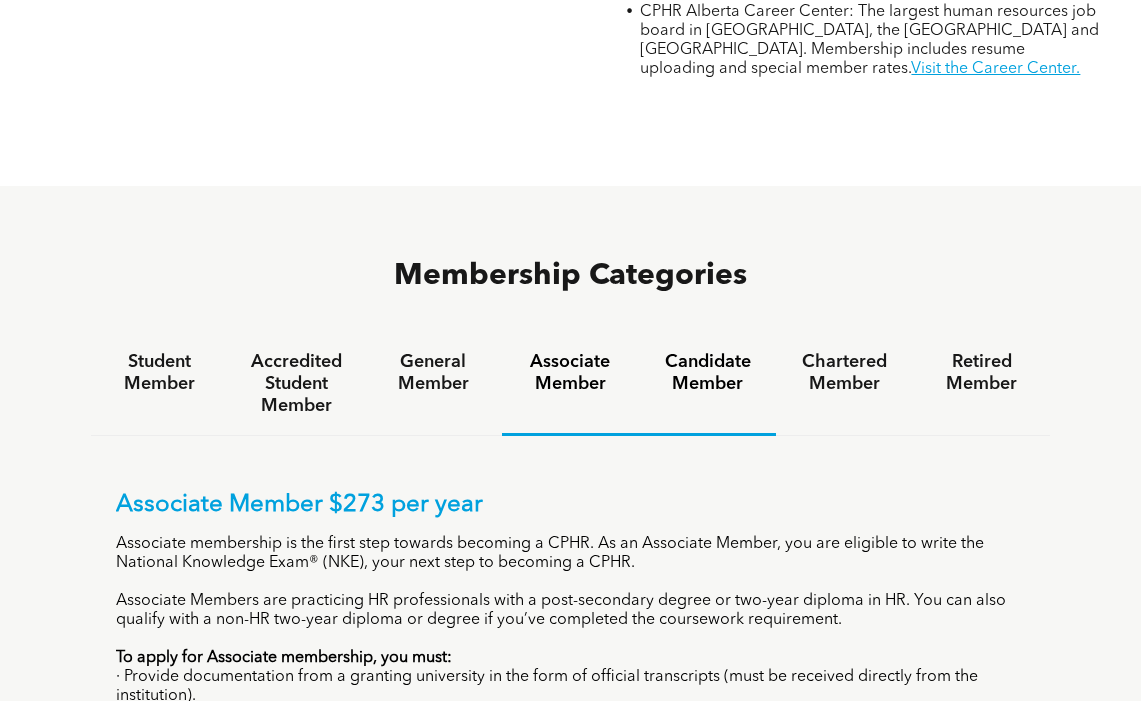 click on "Candidate Member" at bounding box center (707, 373) 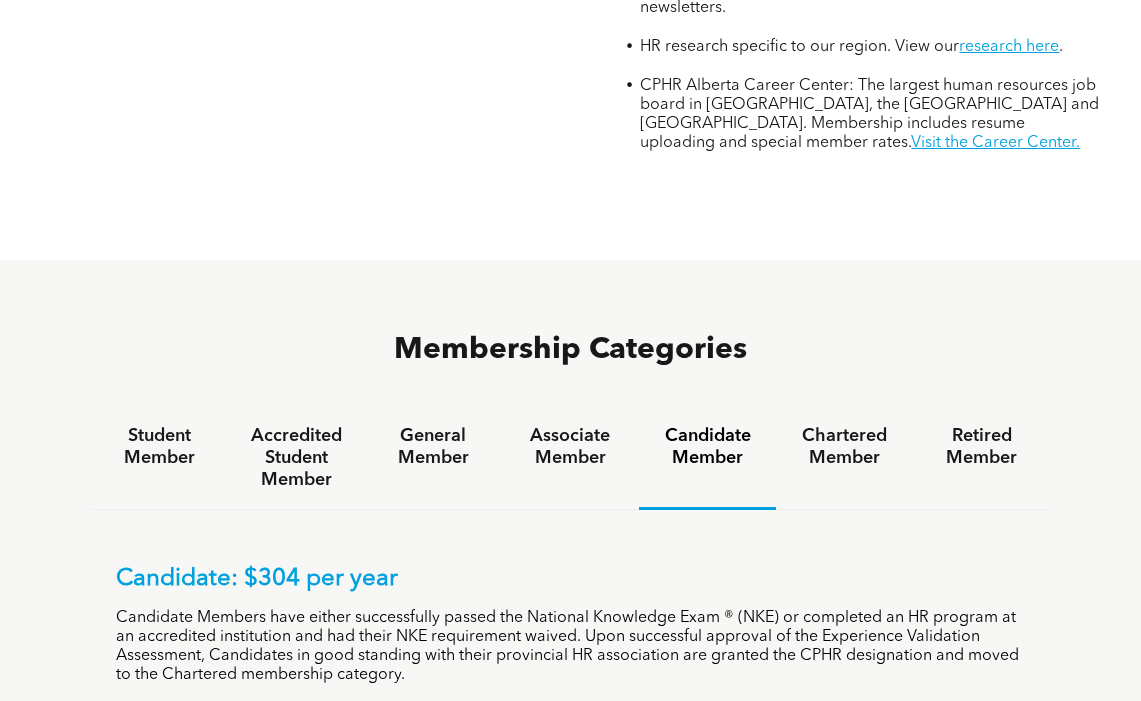 scroll, scrollTop: 946, scrollLeft: 0, axis: vertical 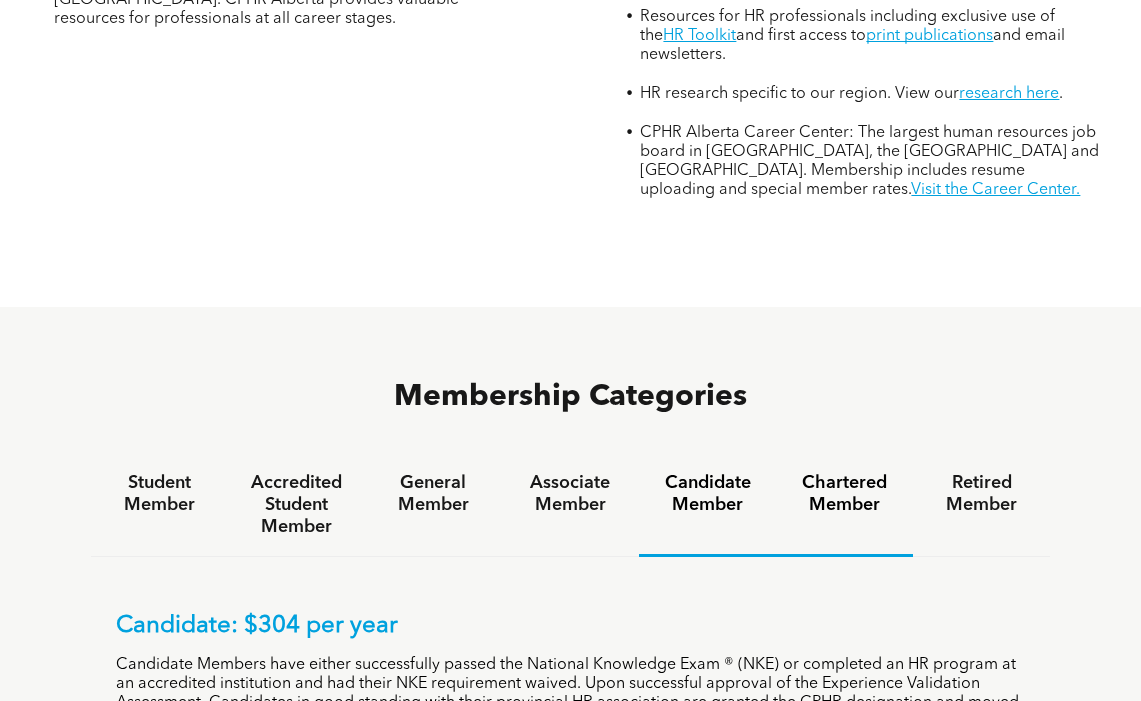 click on "Chartered Member" at bounding box center [844, 494] 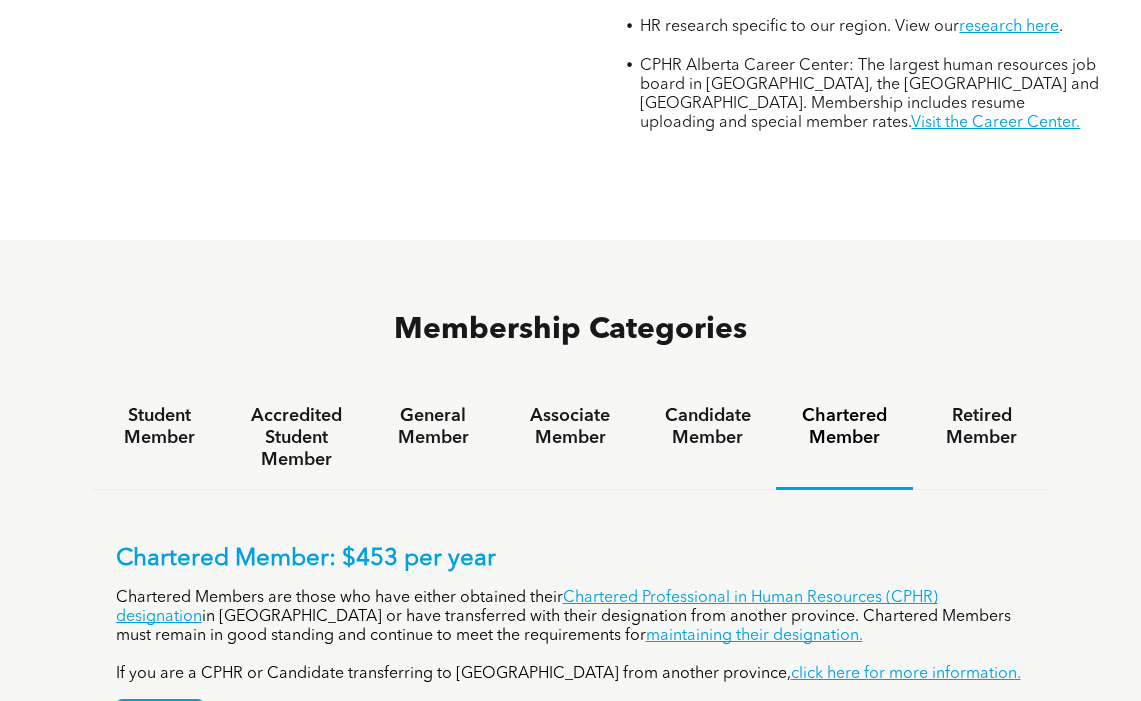 scroll, scrollTop: 1023, scrollLeft: 0, axis: vertical 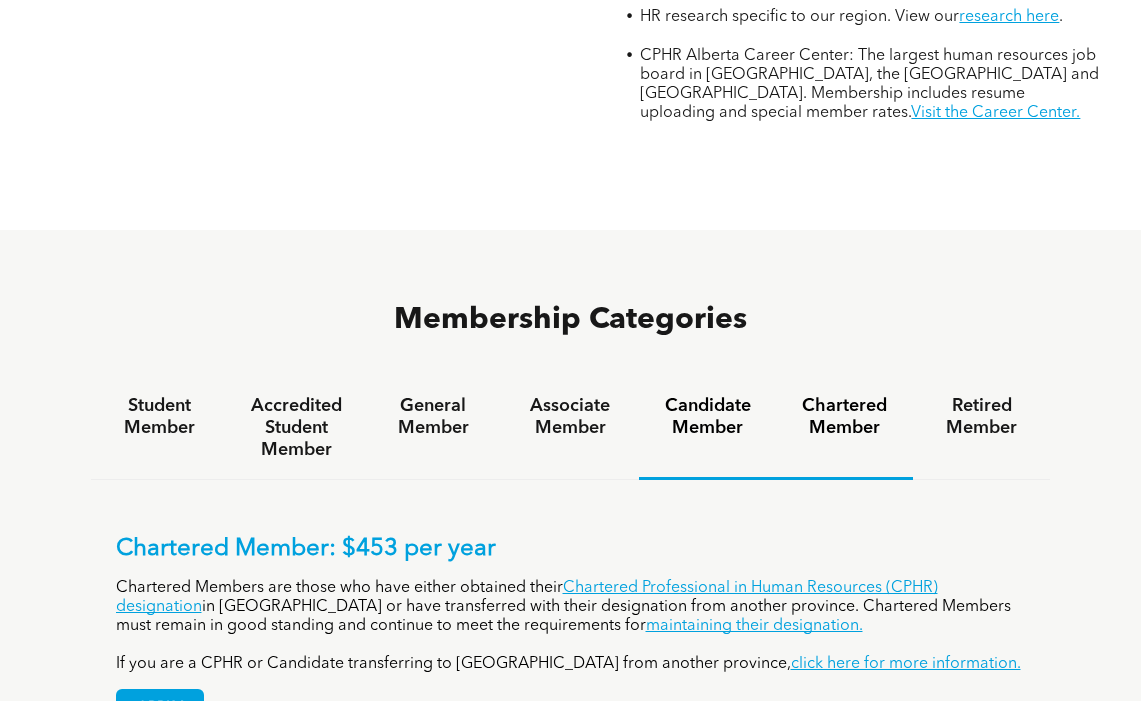 click on "Candidate Member" at bounding box center [707, 417] 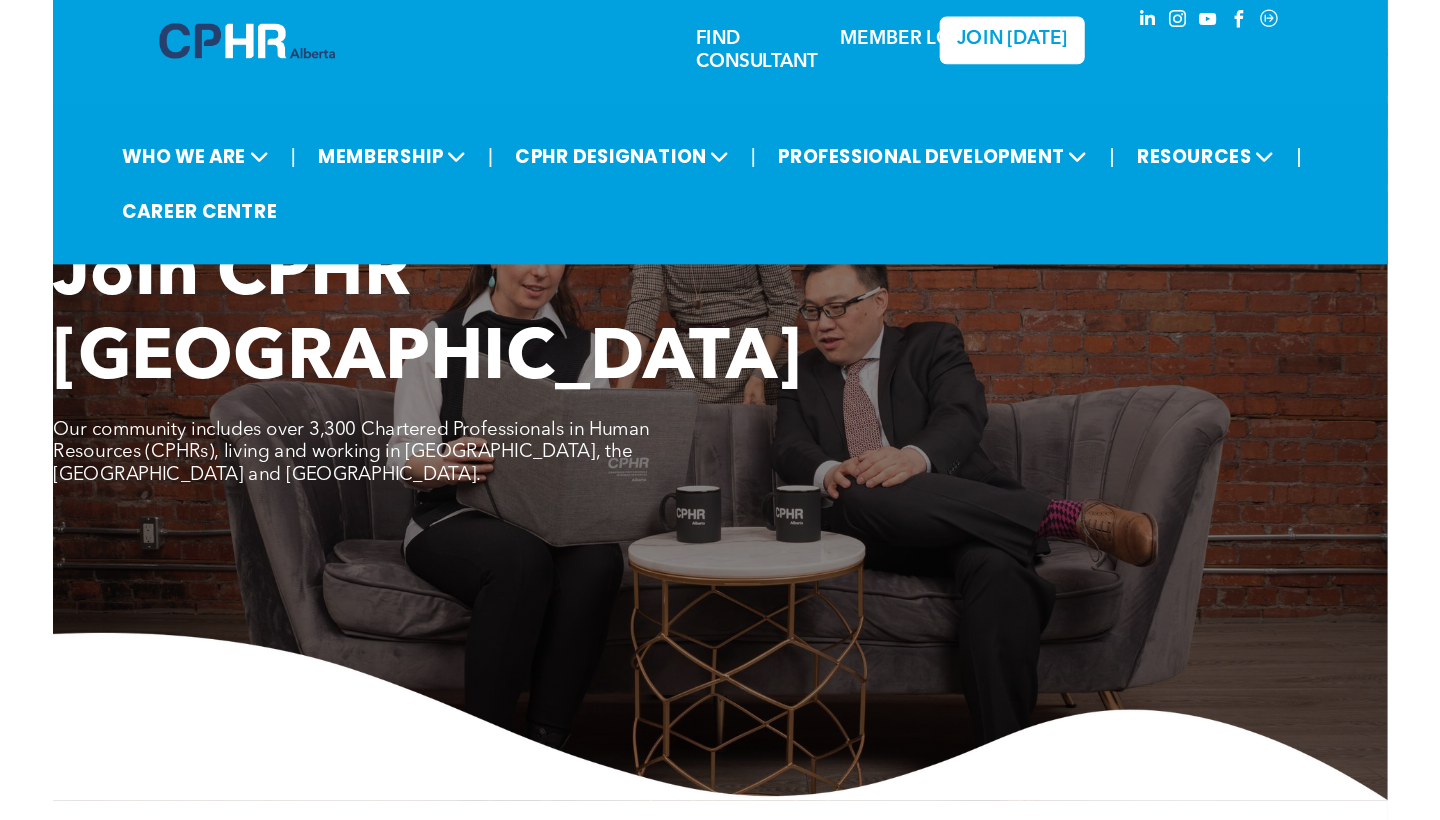 scroll, scrollTop: 0, scrollLeft: 0, axis: both 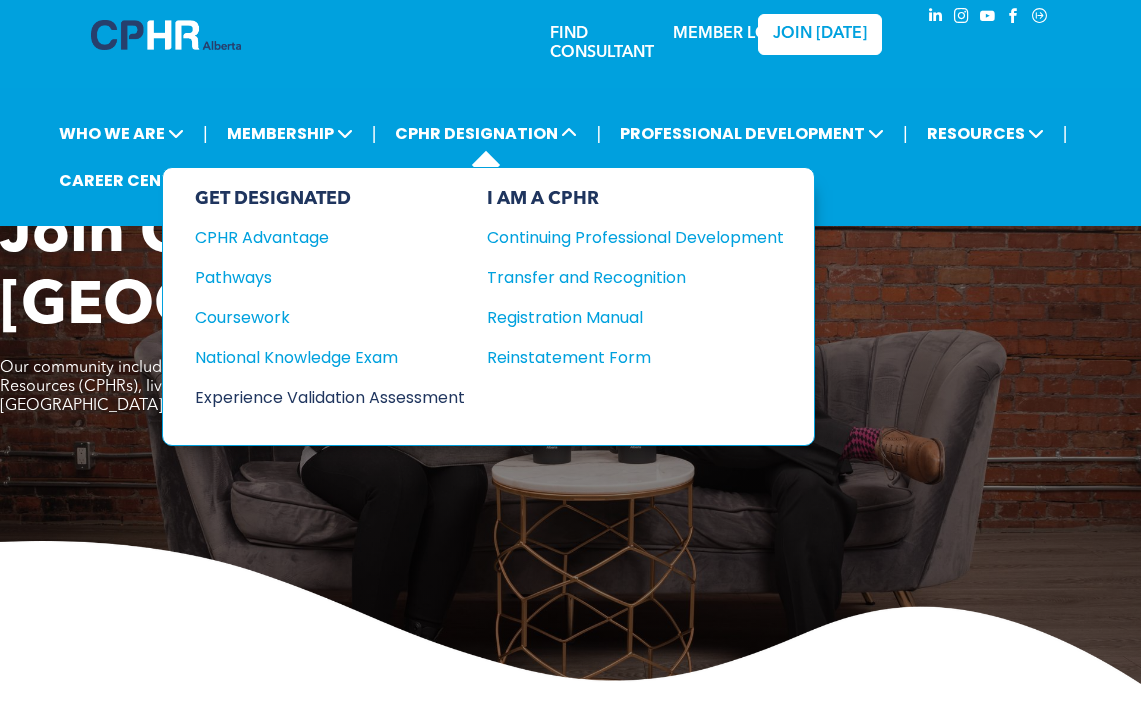 click on "Experience Validation Assessment" at bounding box center [316, 397] 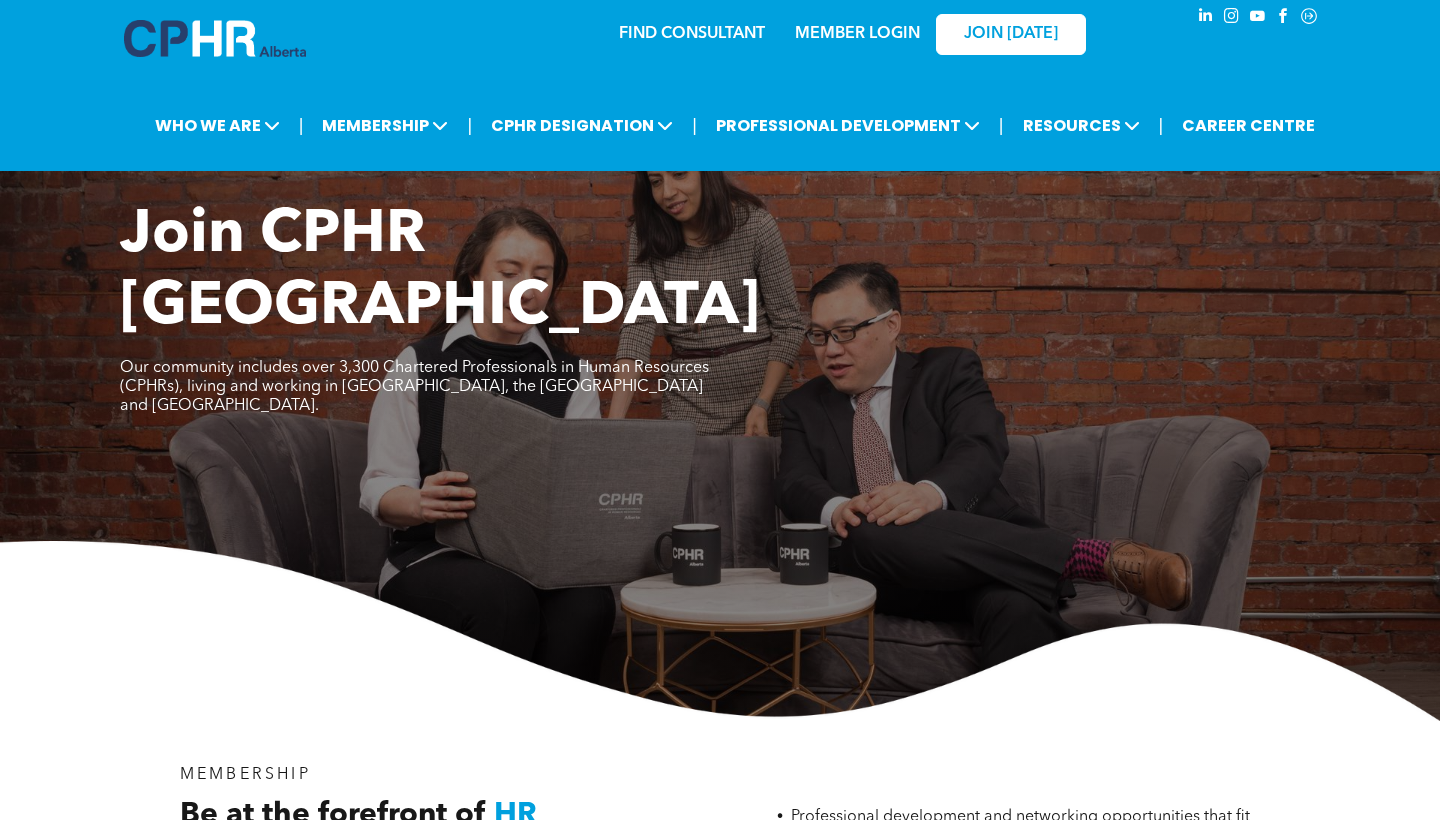 scroll, scrollTop: 0, scrollLeft: 0, axis: both 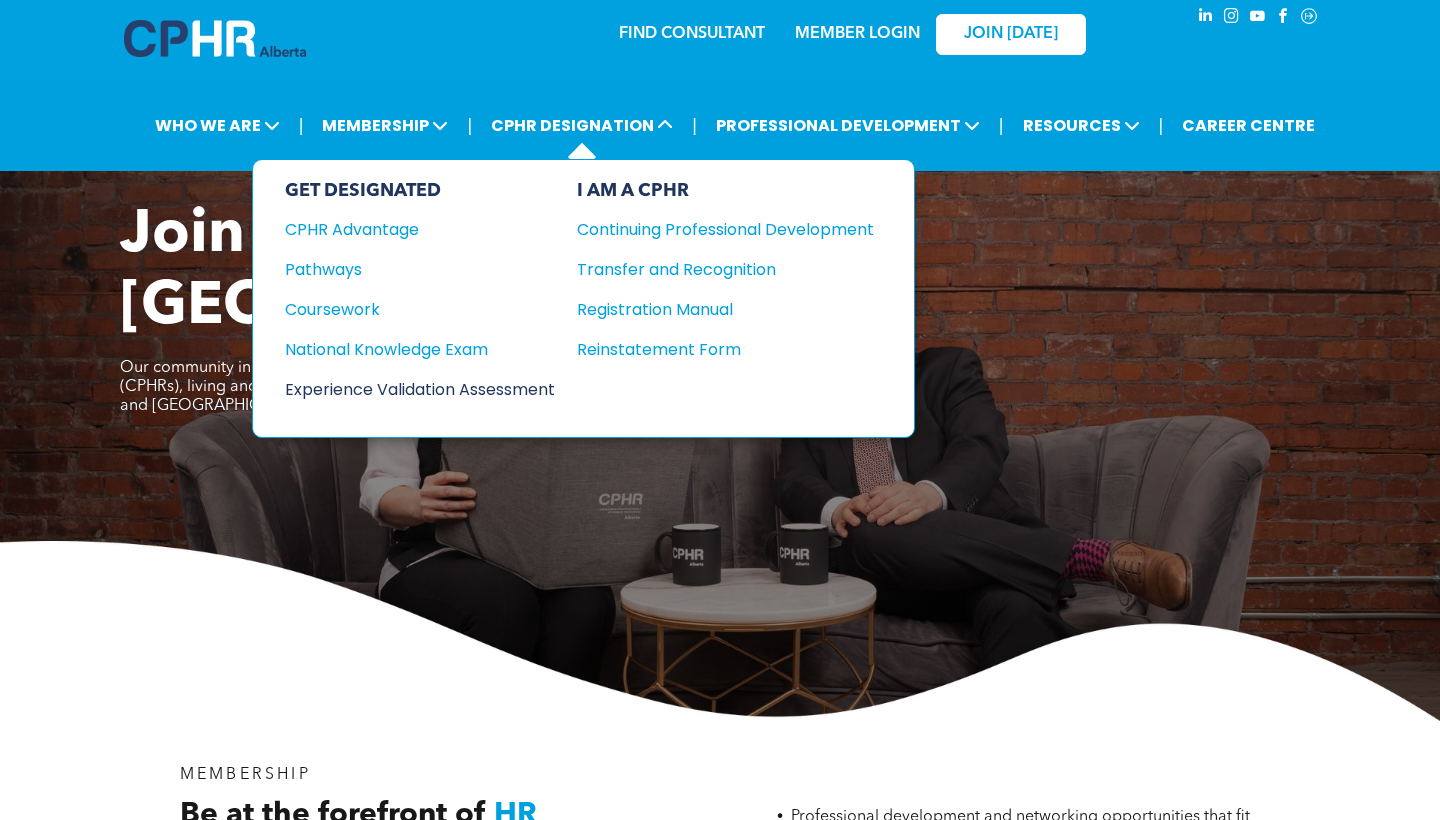 click on "Experience Validation Assessment" at bounding box center [406, 389] 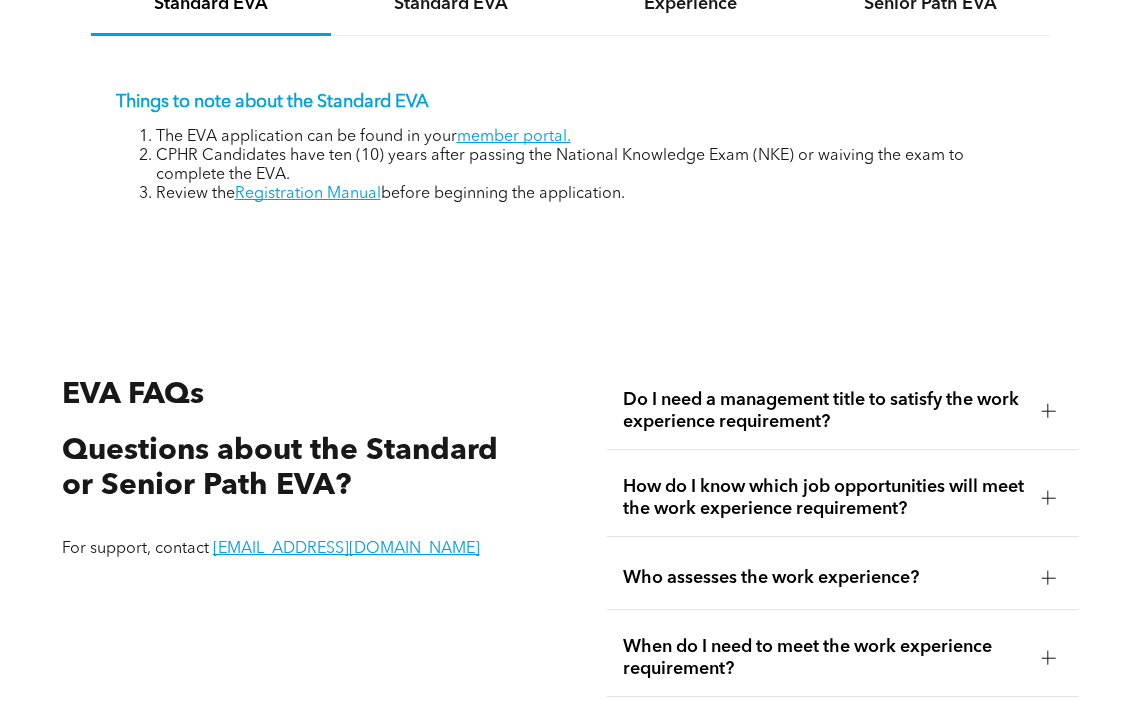 scroll, scrollTop: 2944, scrollLeft: 0, axis: vertical 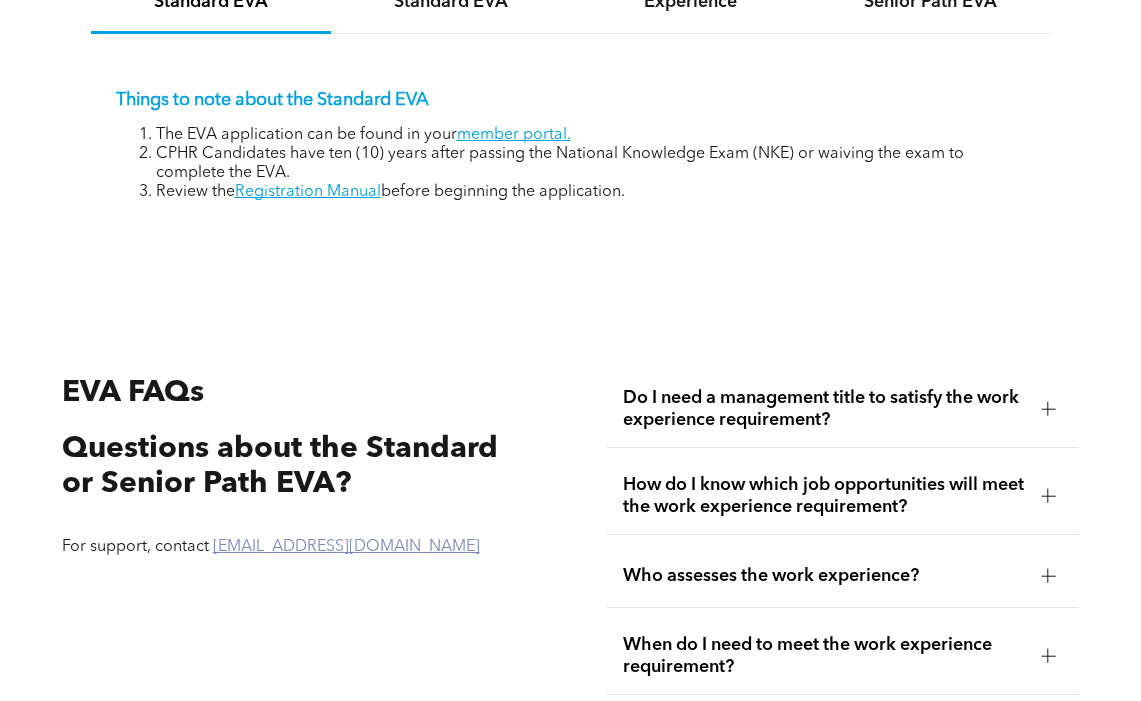 click on "registrar@cphrab.ca" at bounding box center [346, 547] 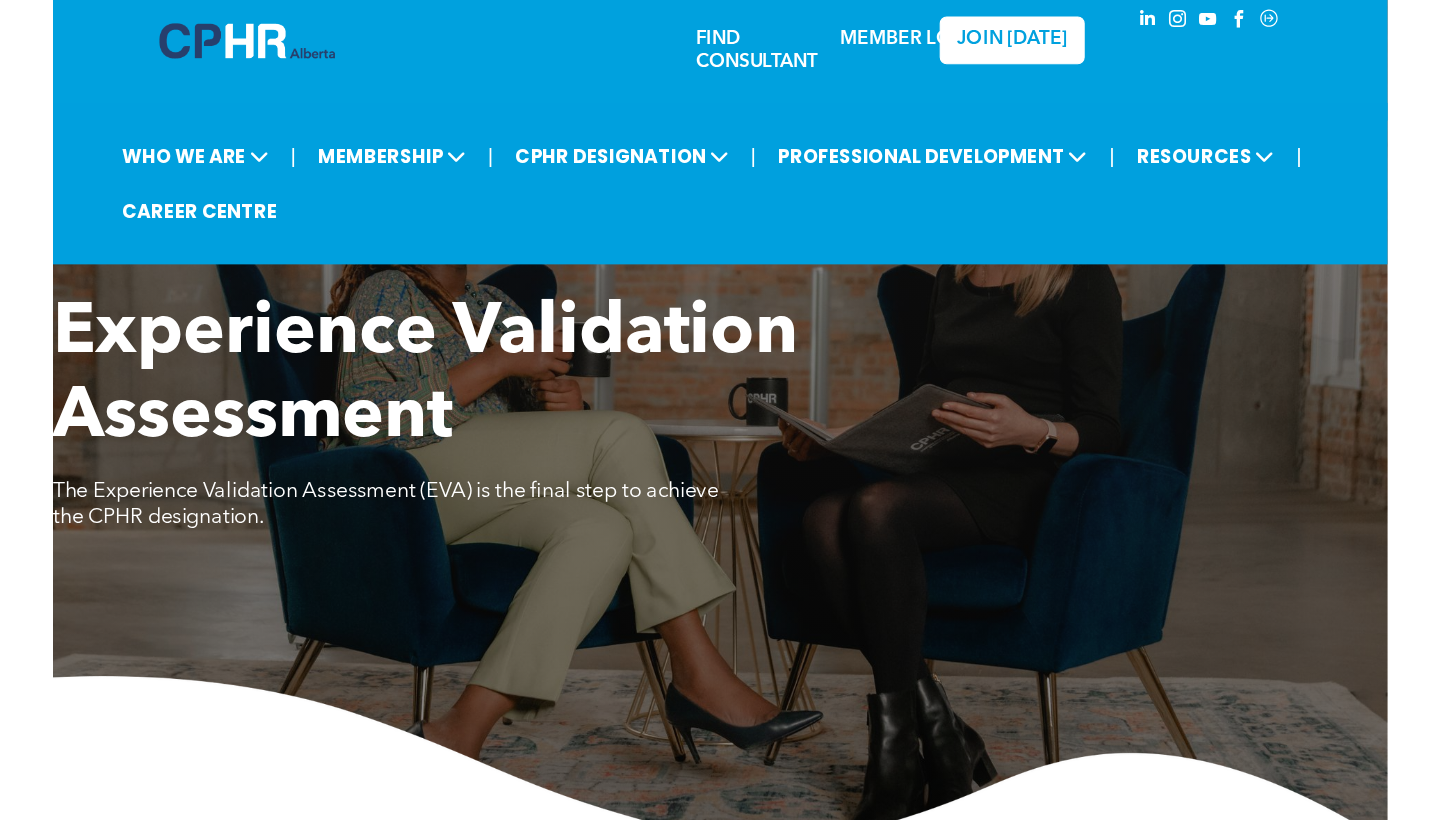scroll, scrollTop: 0, scrollLeft: 0, axis: both 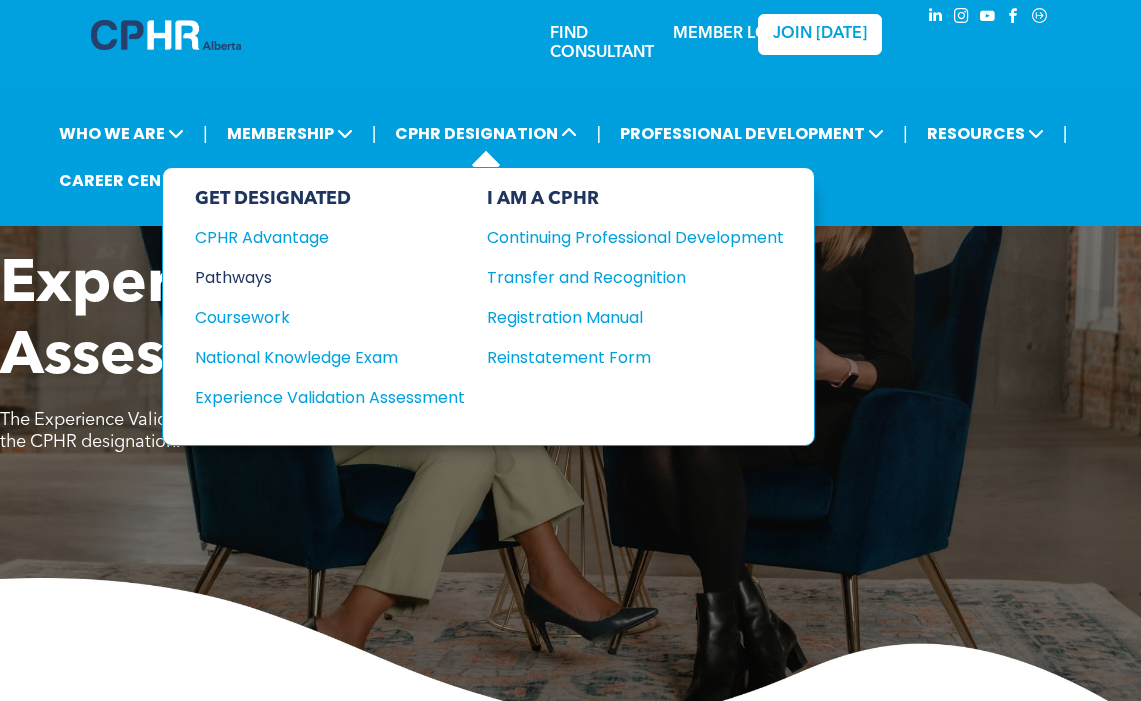 click on "Pathways" at bounding box center (316, 277) 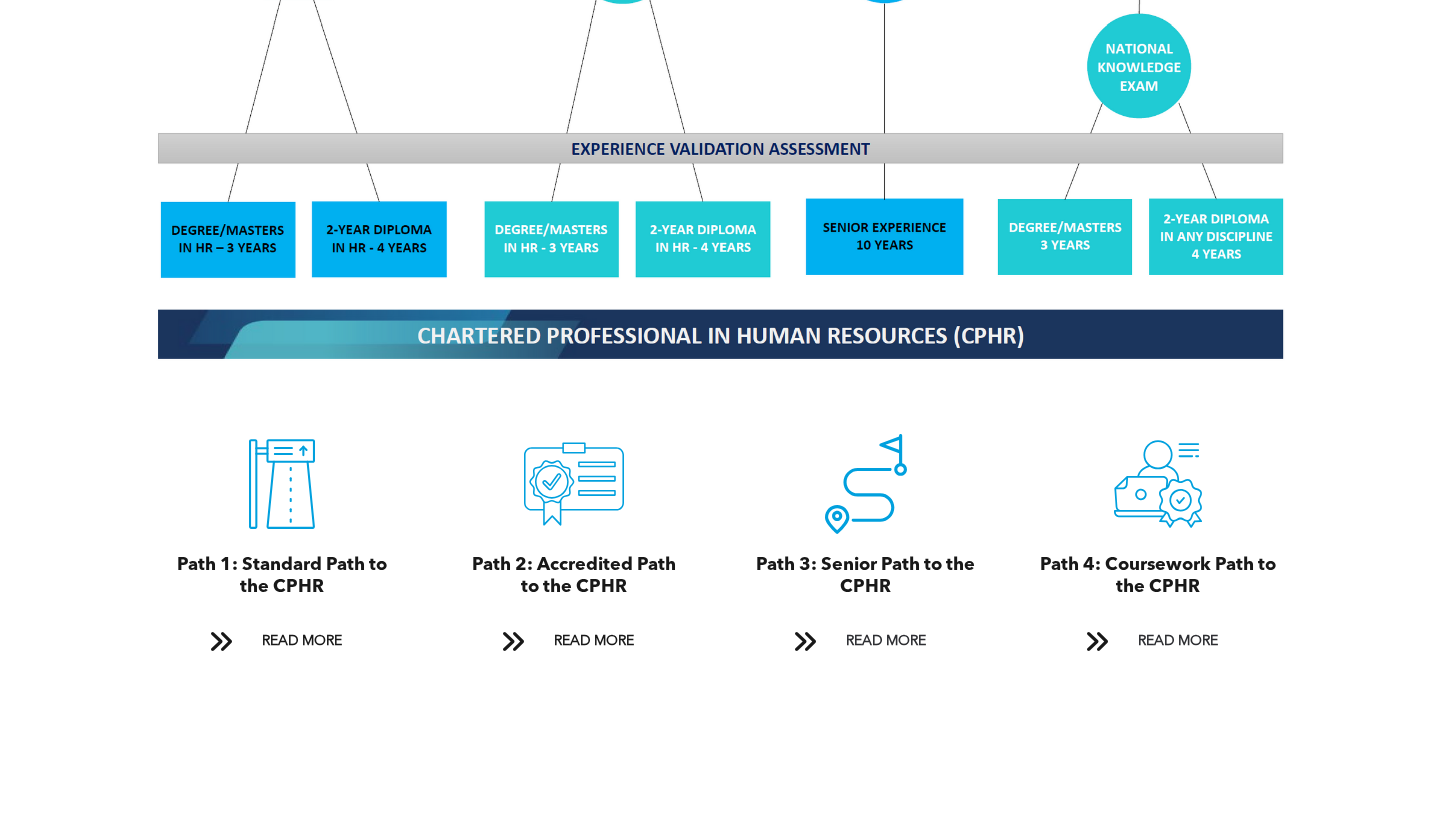 scroll, scrollTop: 1914, scrollLeft: 0, axis: vertical 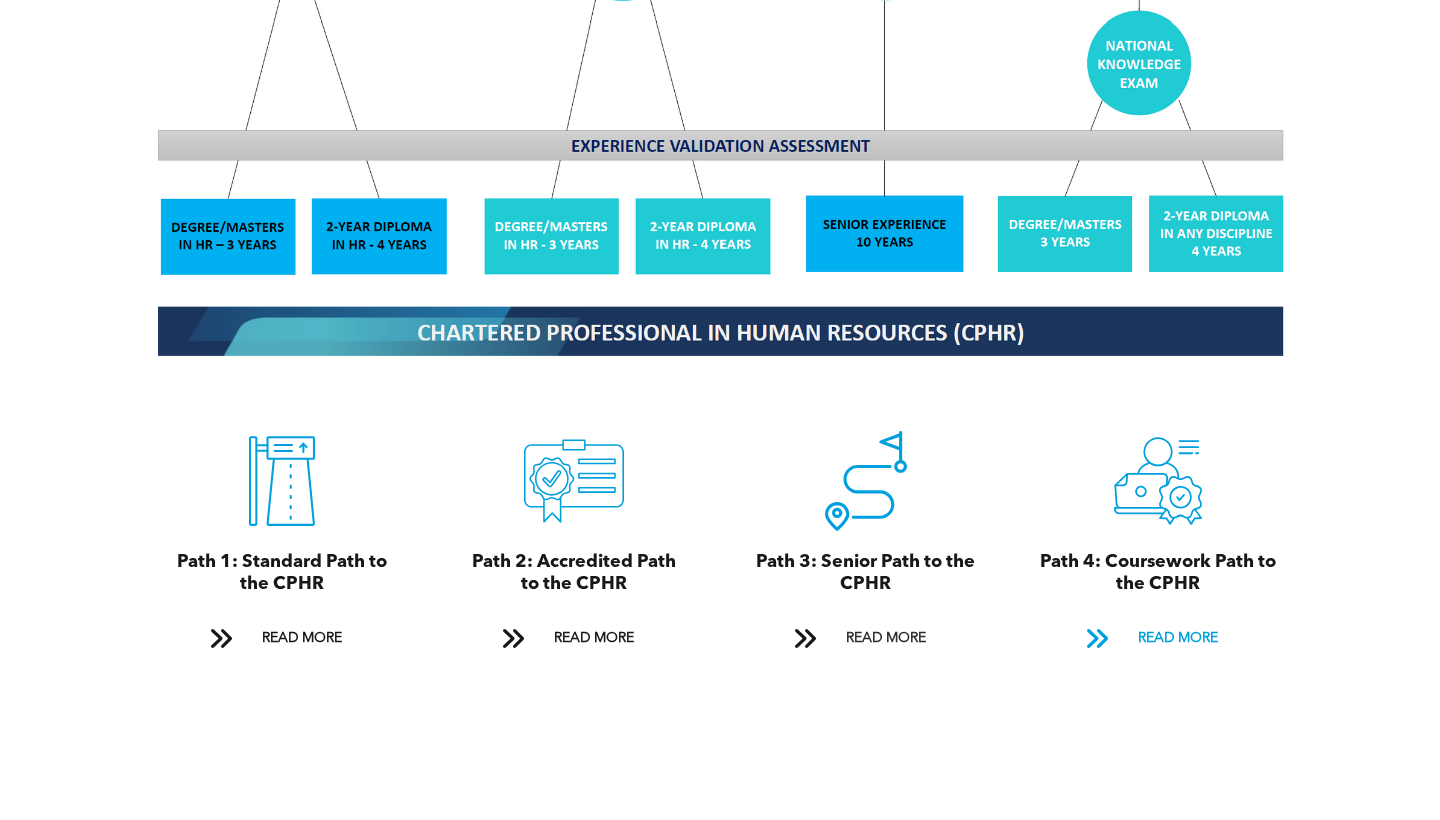 click at bounding box center (1097, 638) 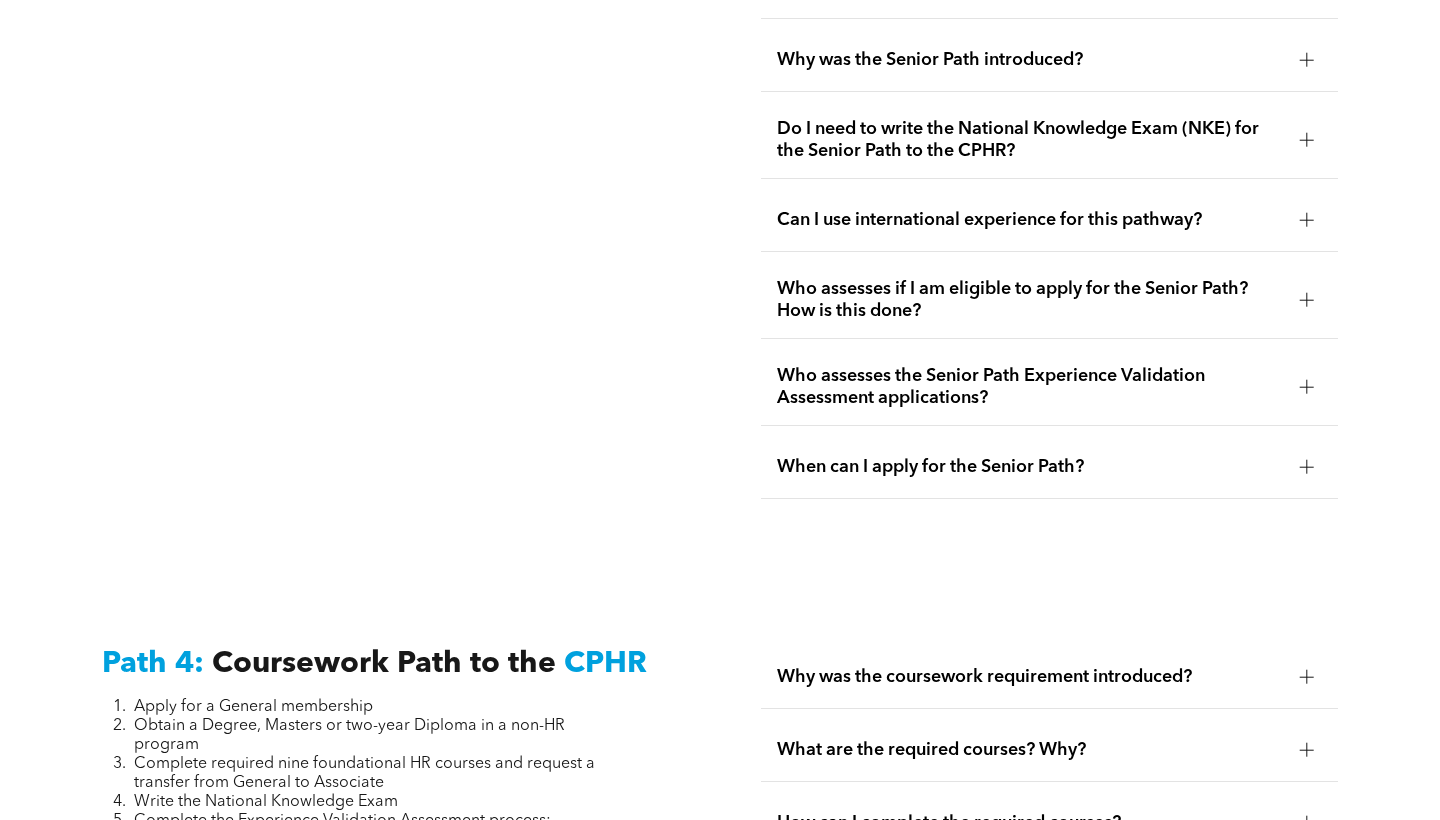 scroll, scrollTop: 5923, scrollLeft: 0, axis: vertical 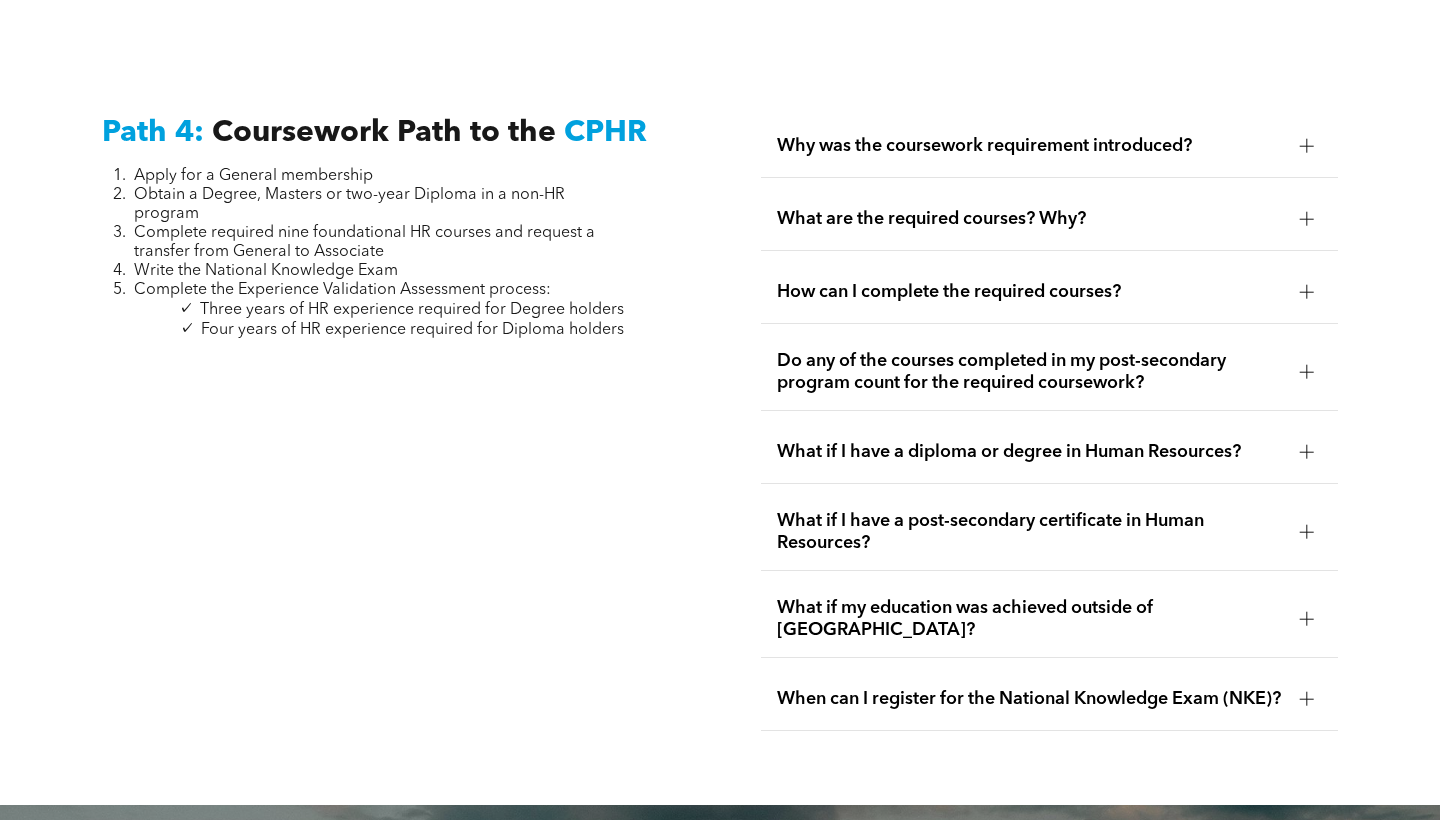 click at bounding box center [1306, 292] 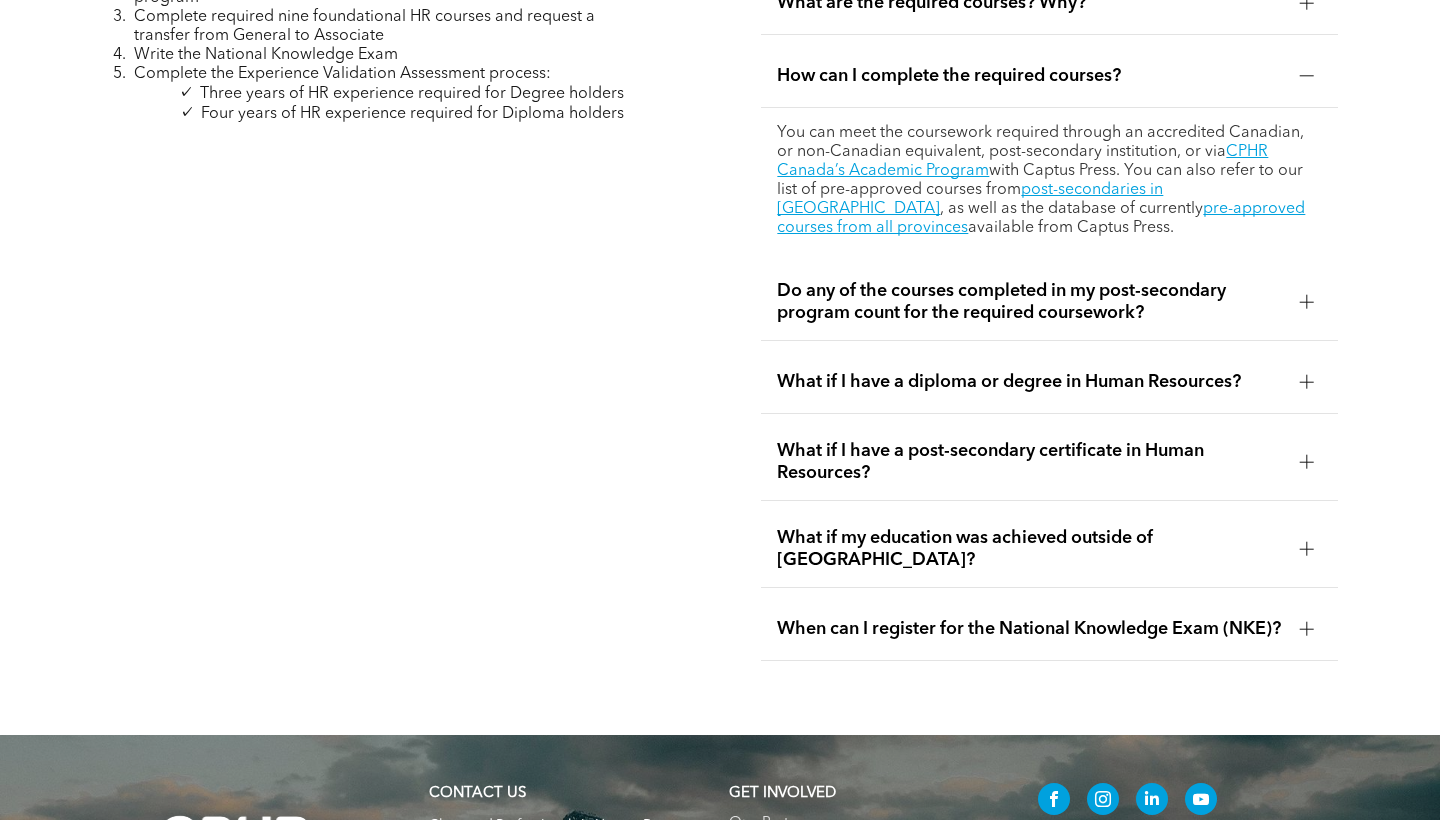scroll, scrollTop: 6141, scrollLeft: 0, axis: vertical 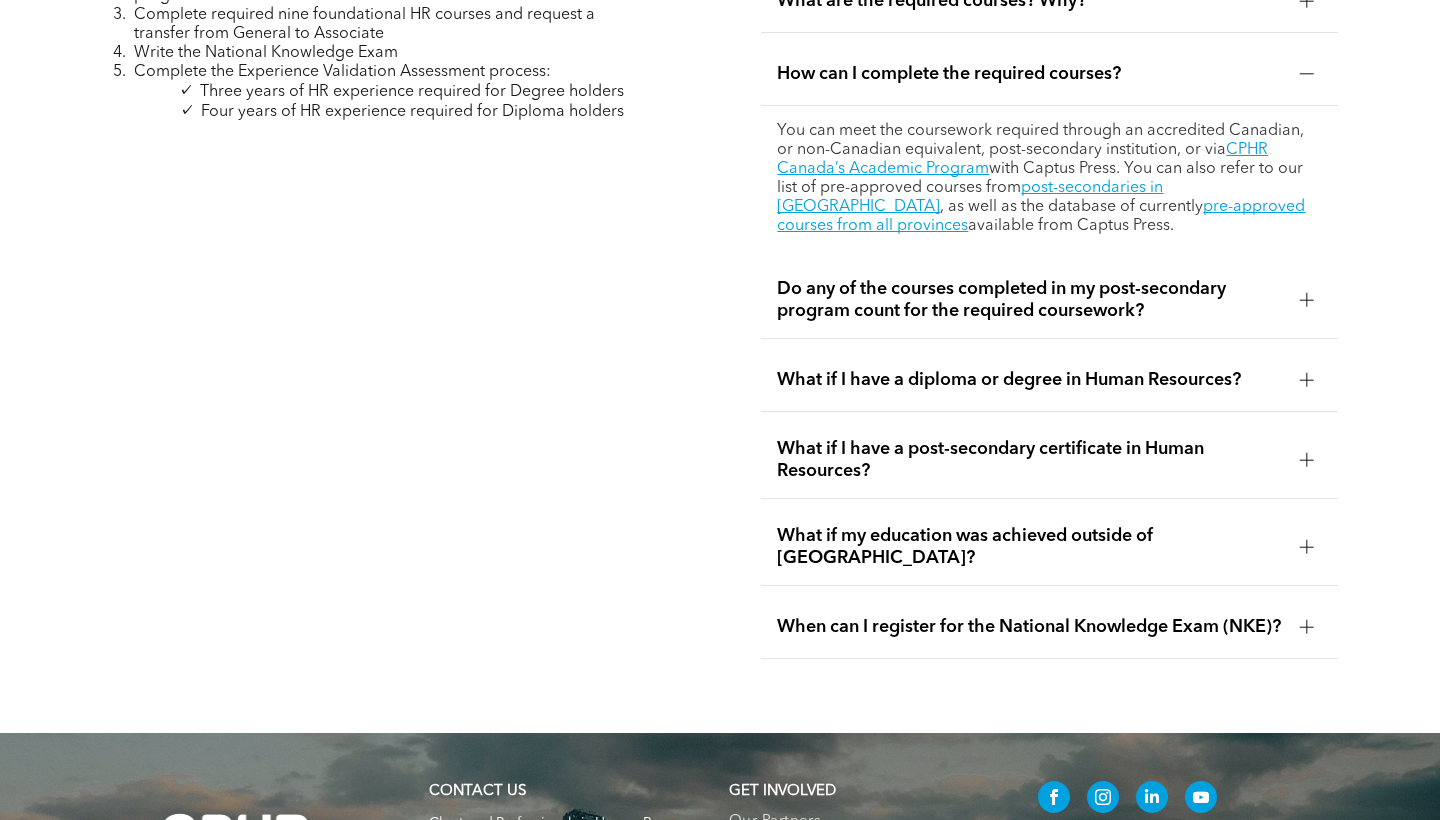 click at bounding box center (1307, 299) 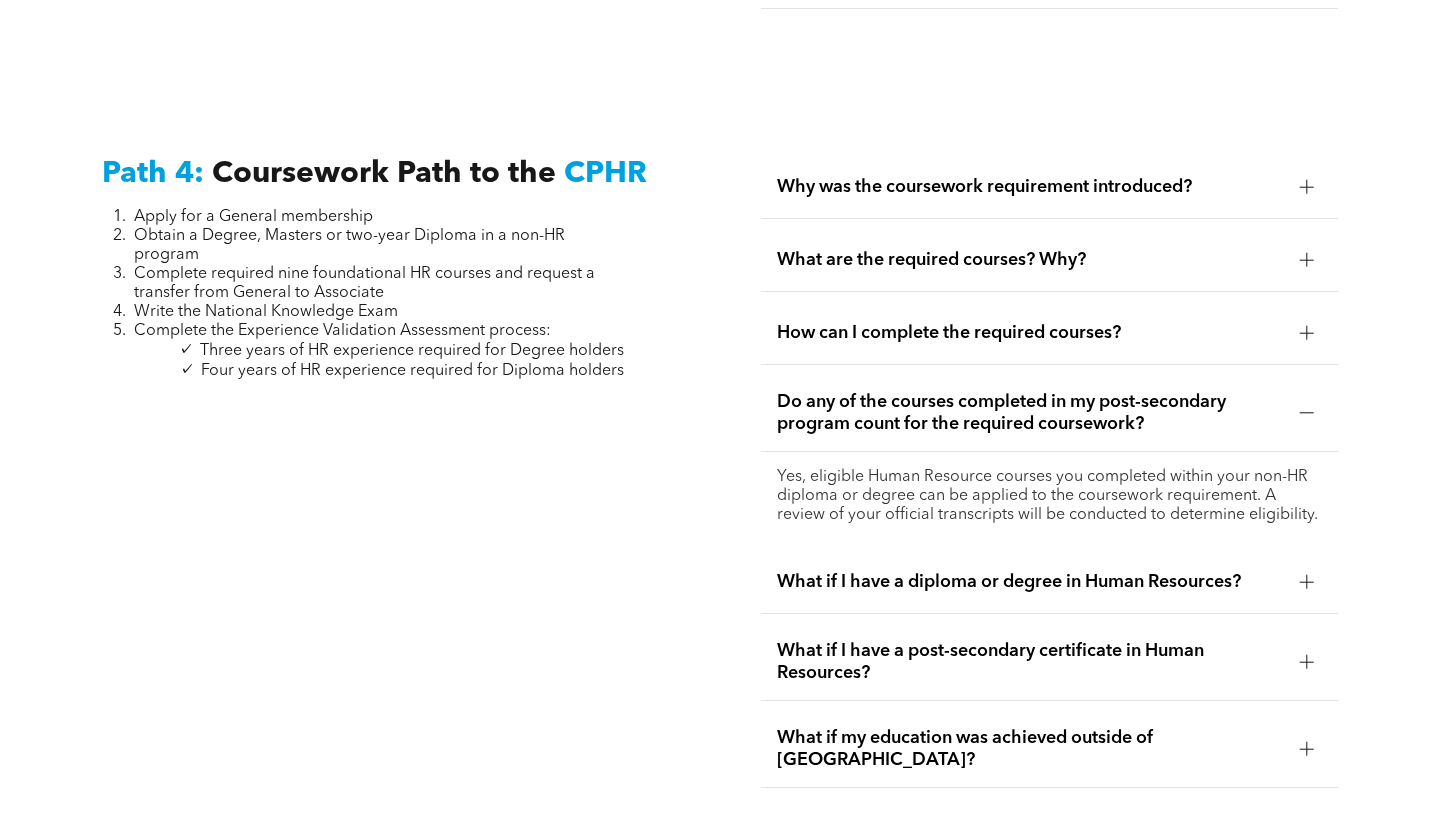 scroll, scrollTop: 5880, scrollLeft: 0, axis: vertical 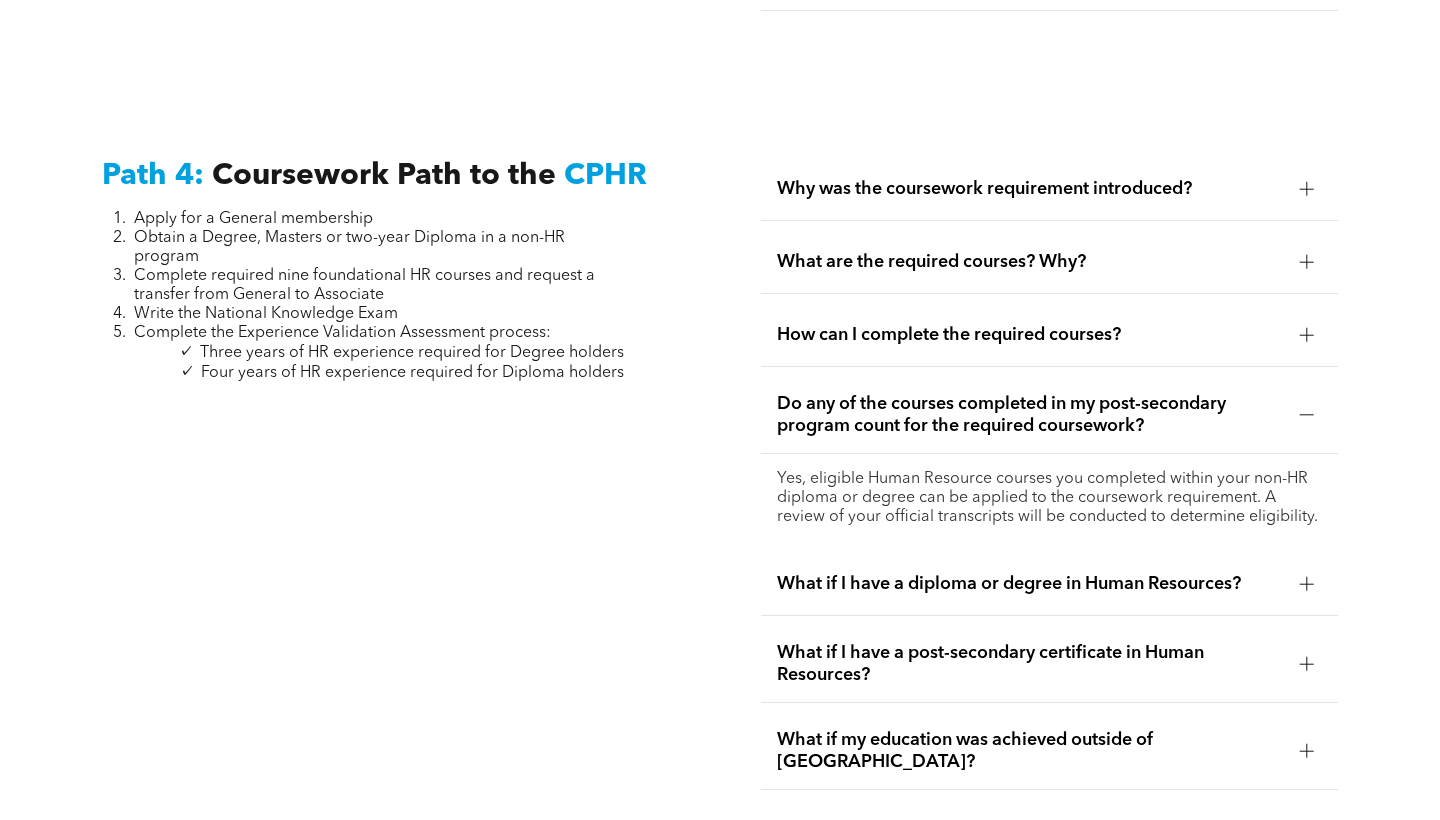 click at bounding box center (1307, 335) 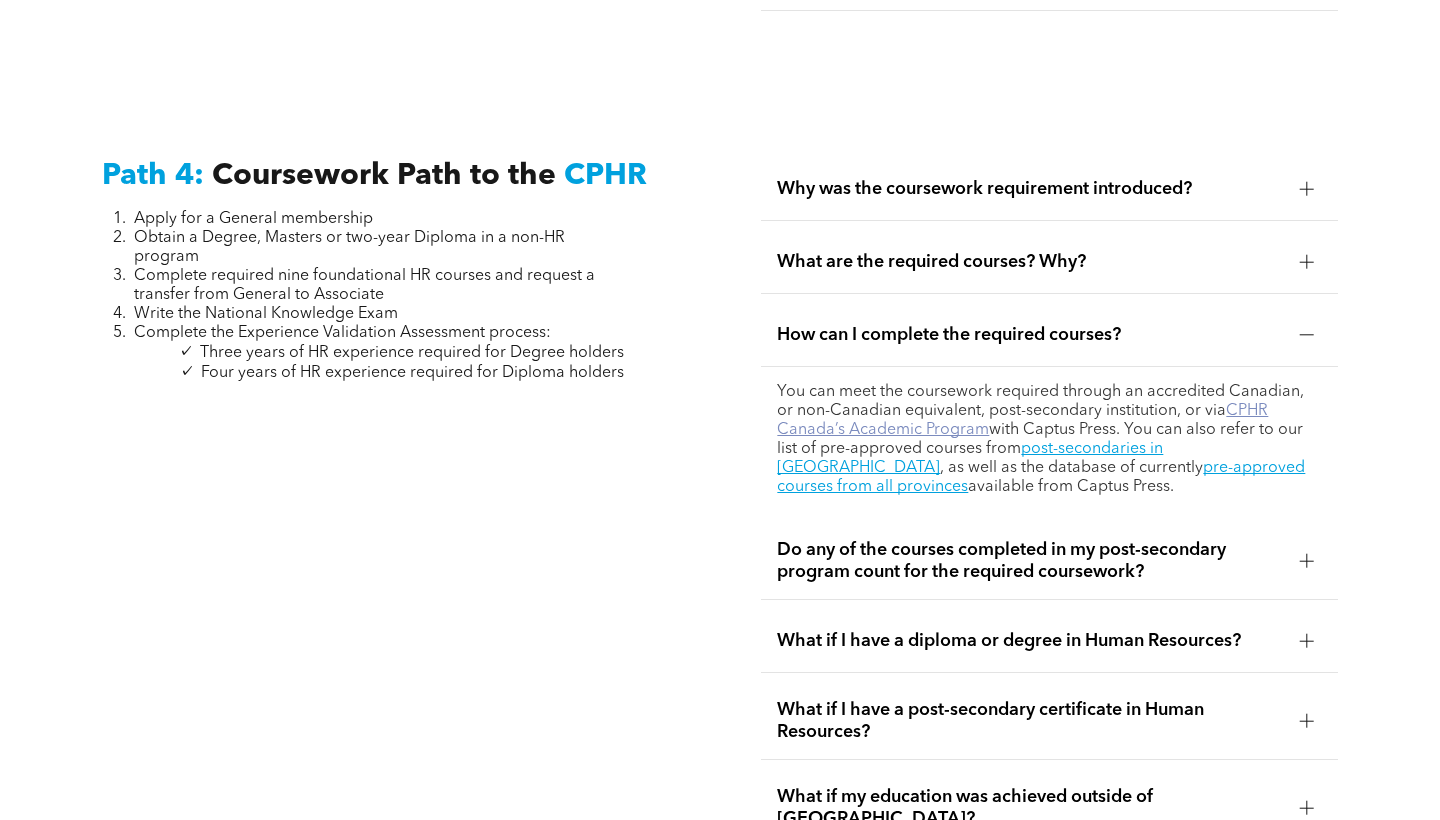 click on "CPHR Canada’s Academic Program" at bounding box center (1022, 420) 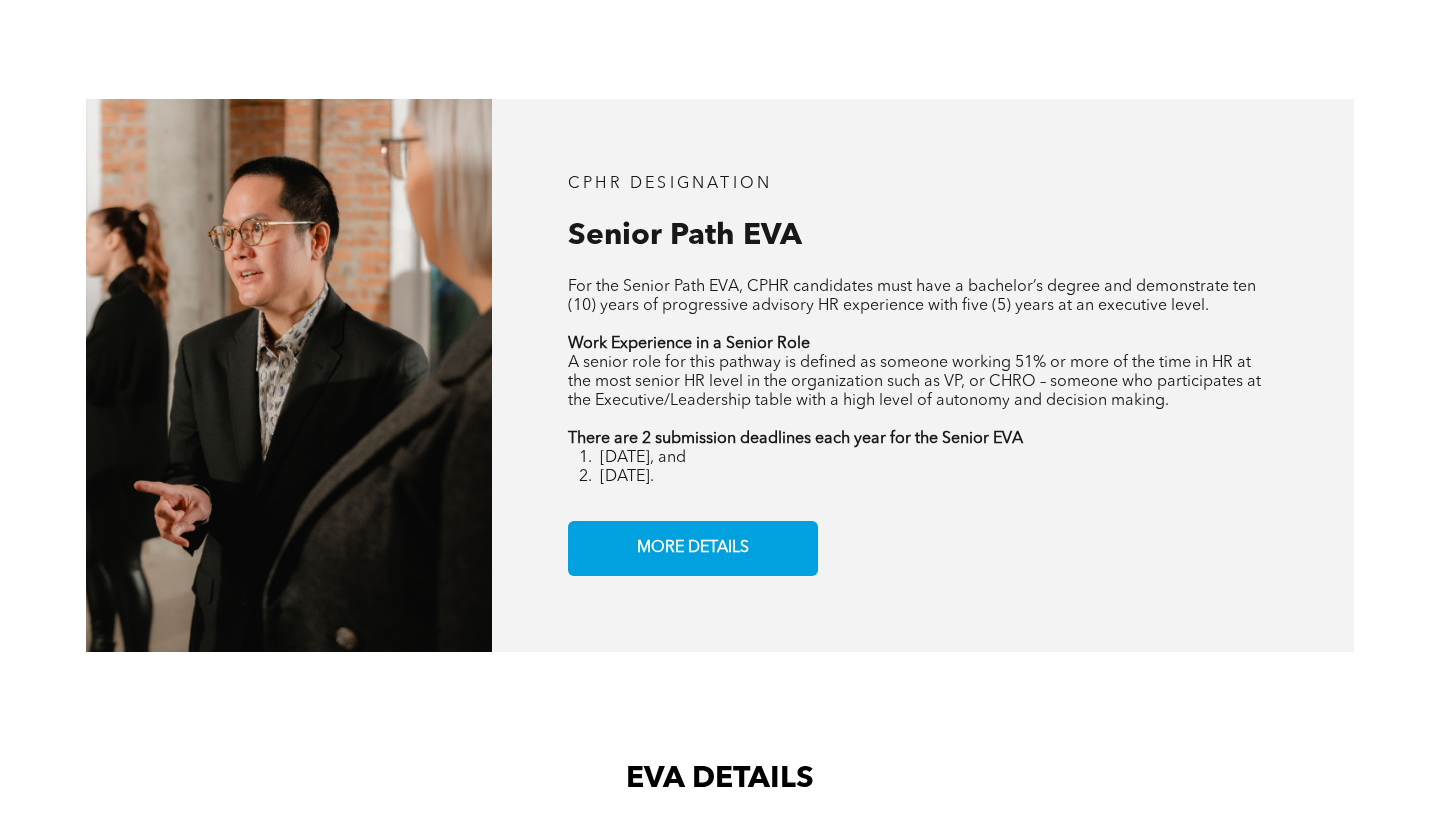 scroll, scrollTop: 2280, scrollLeft: 0, axis: vertical 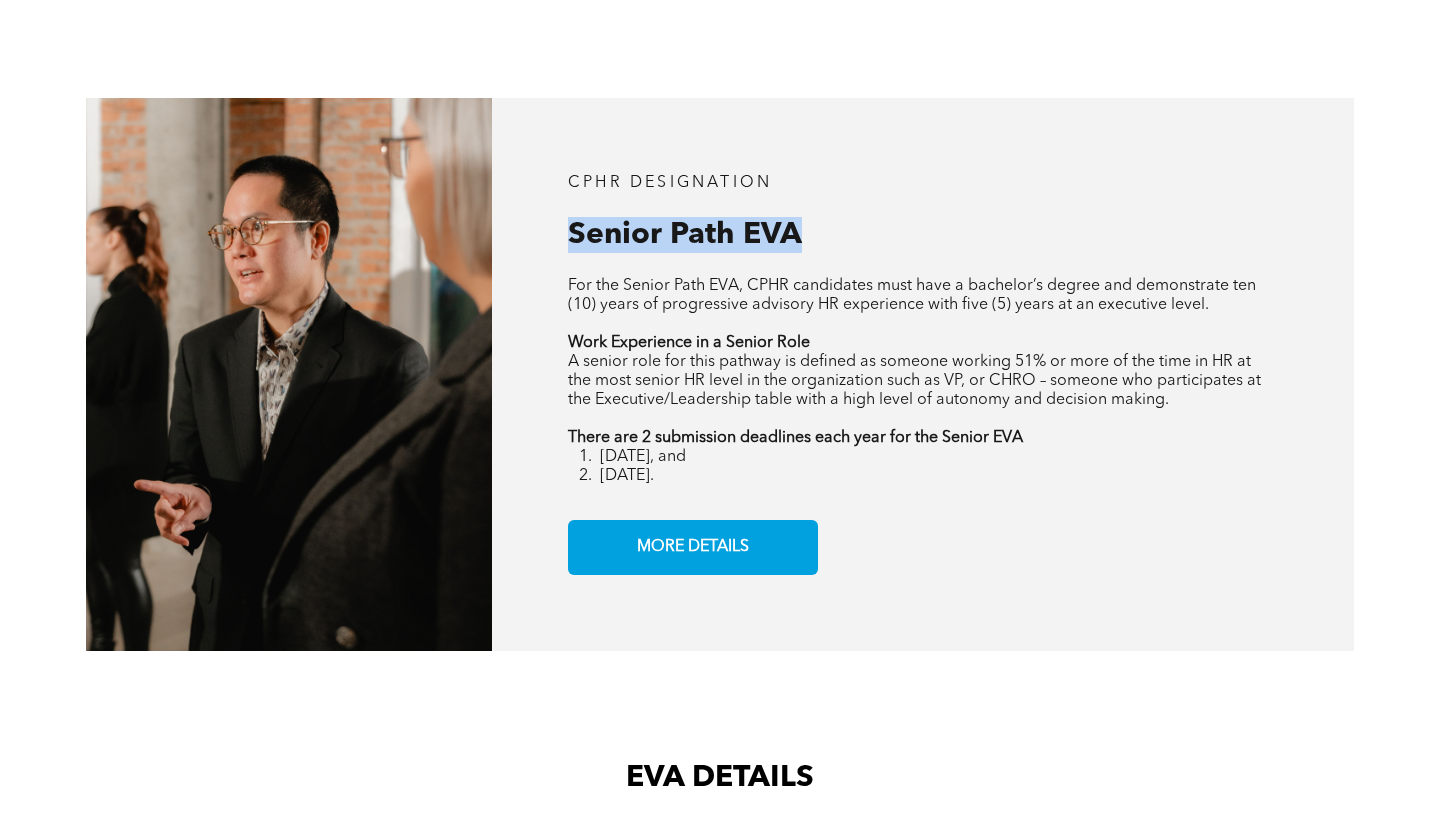 drag, startPoint x: 570, startPoint y: 232, endPoint x: 815, endPoint y: 233, distance: 245.00204 